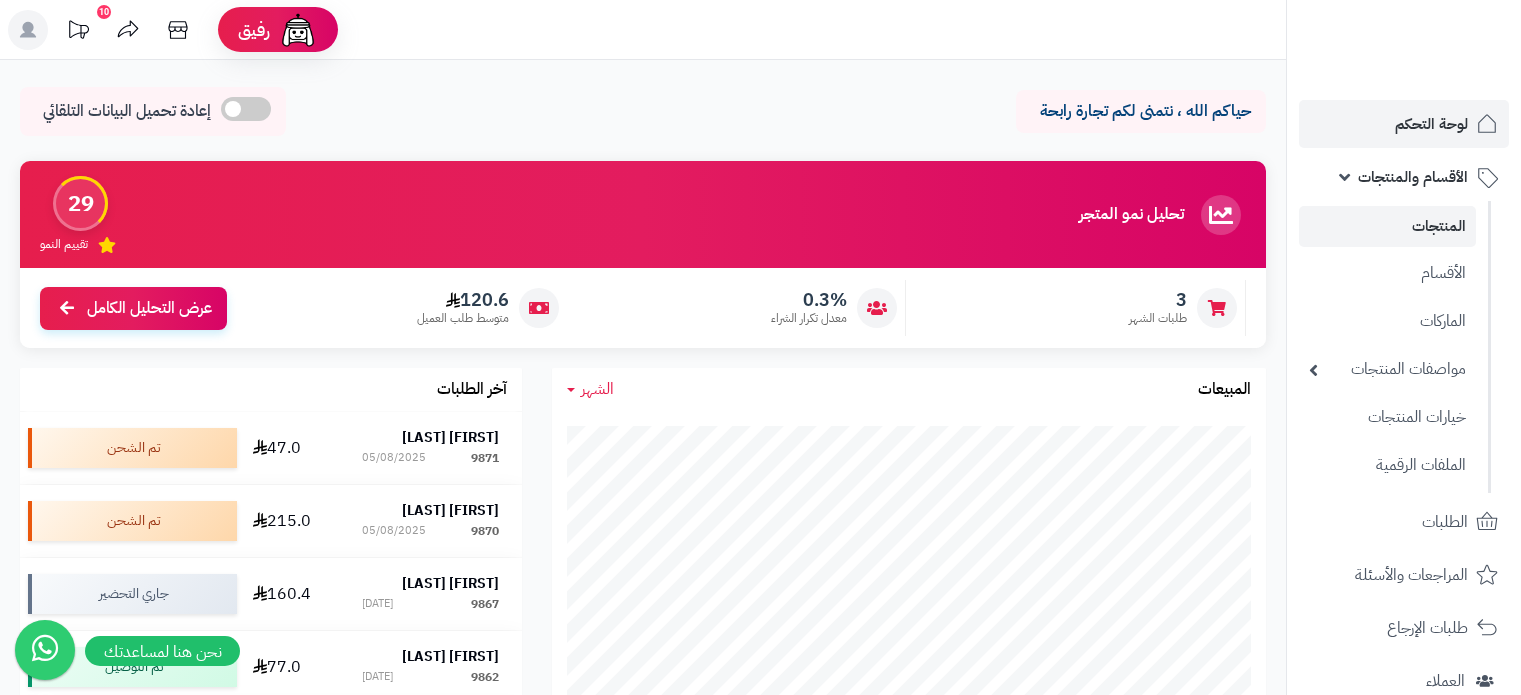 scroll, scrollTop: 0, scrollLeft: 0, axis: both 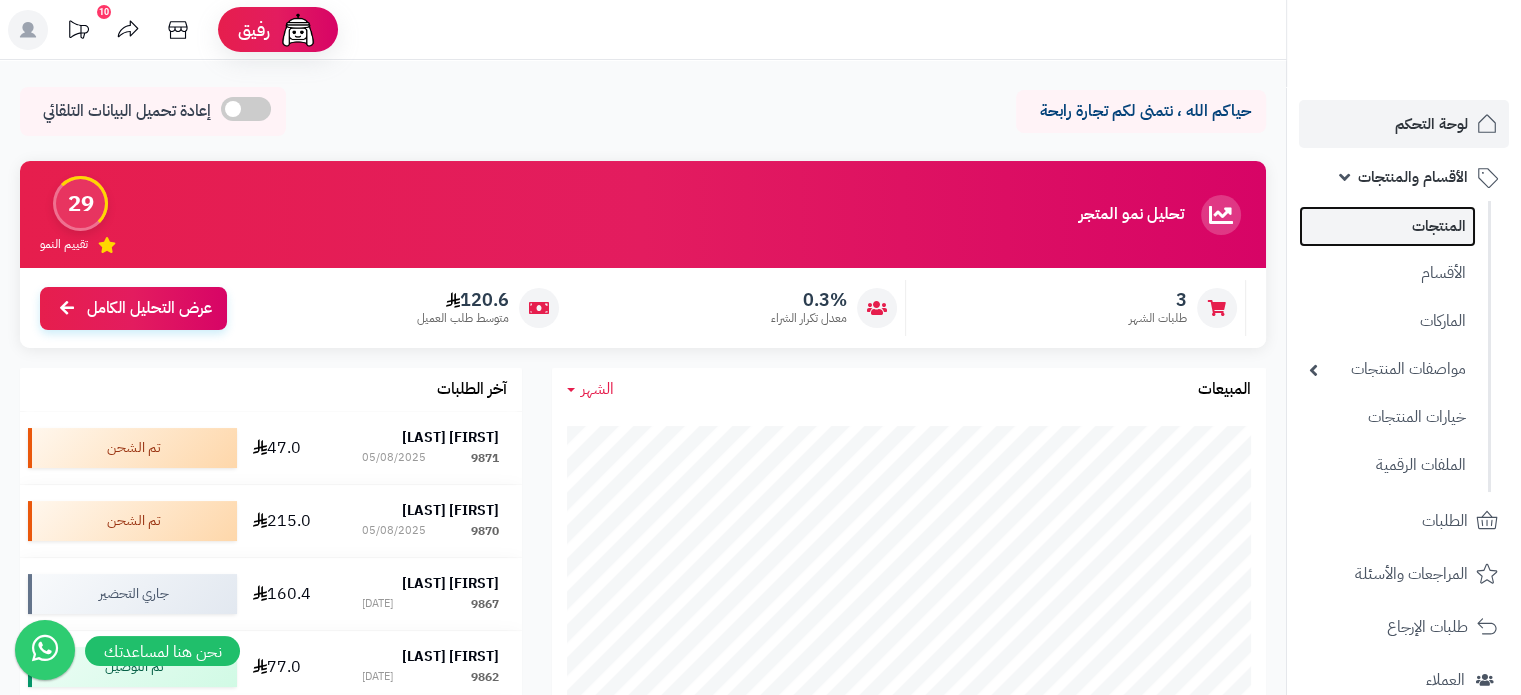 click on "المنتجات" at bounding box center [1387, 226] 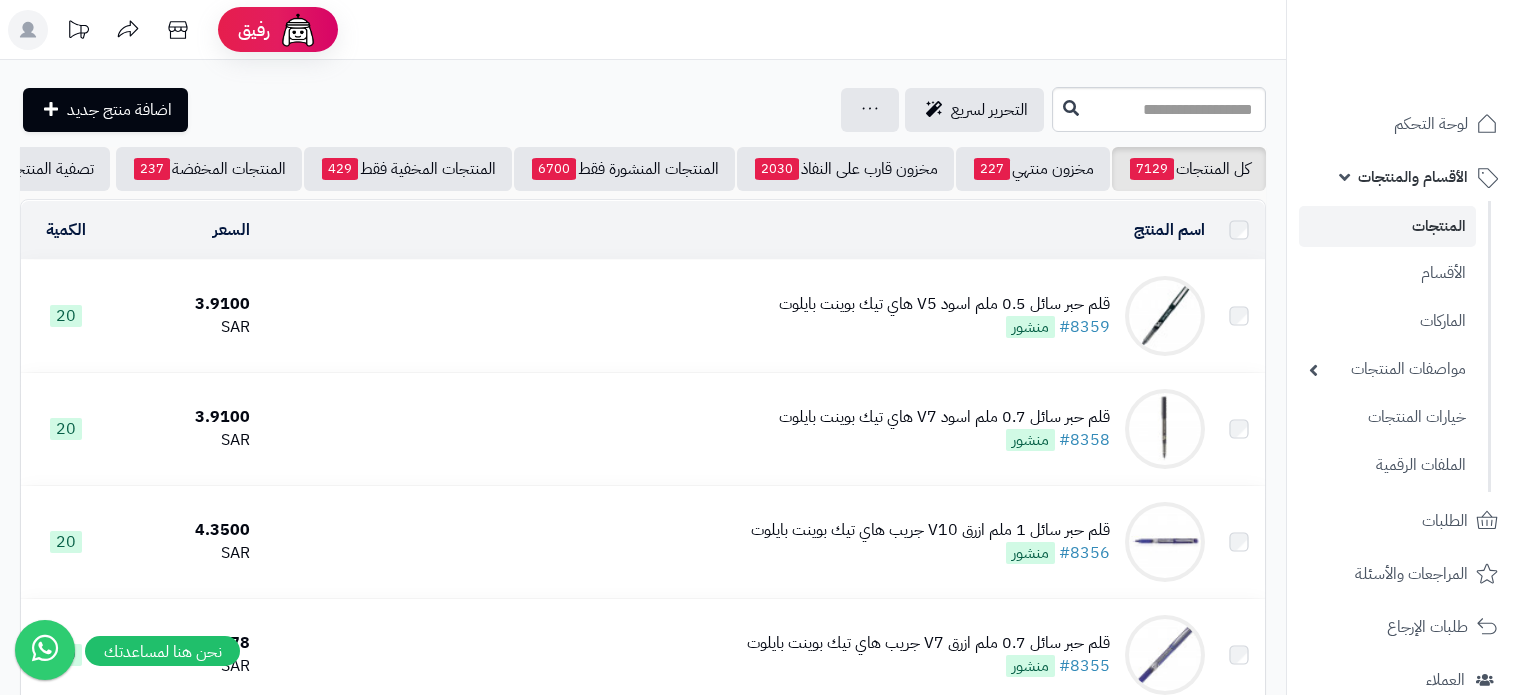 scroll, scrollTop: 0, scrollLeft: 0, axis: both 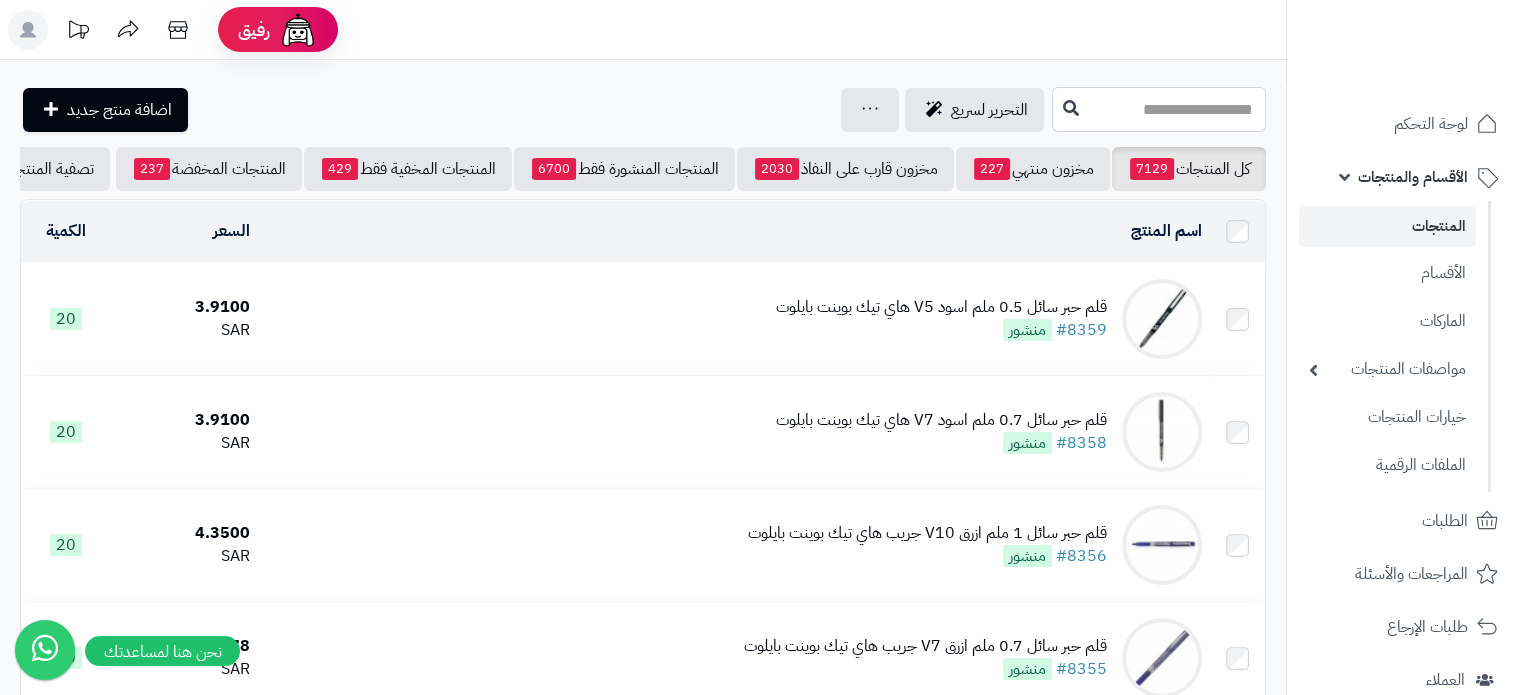 click at bounding box center [1159, 109] 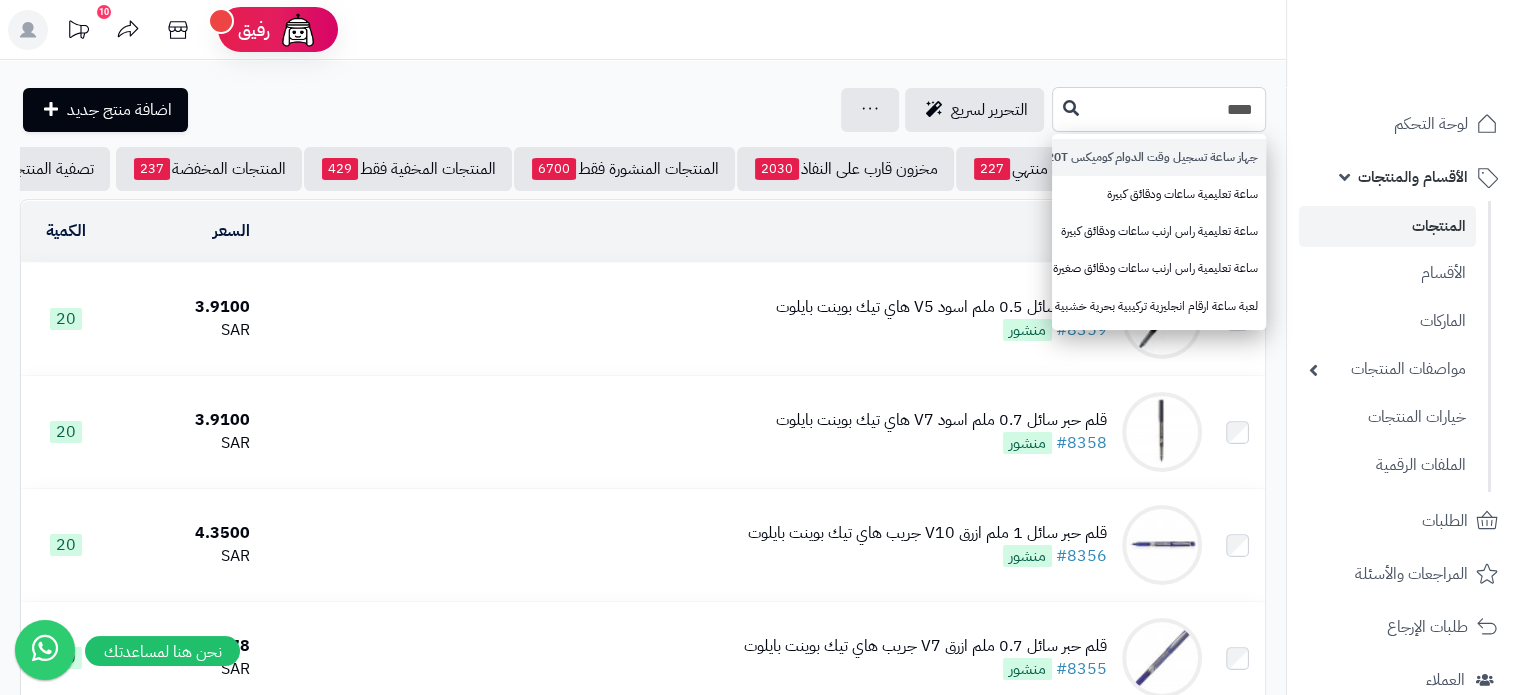 type on "****" 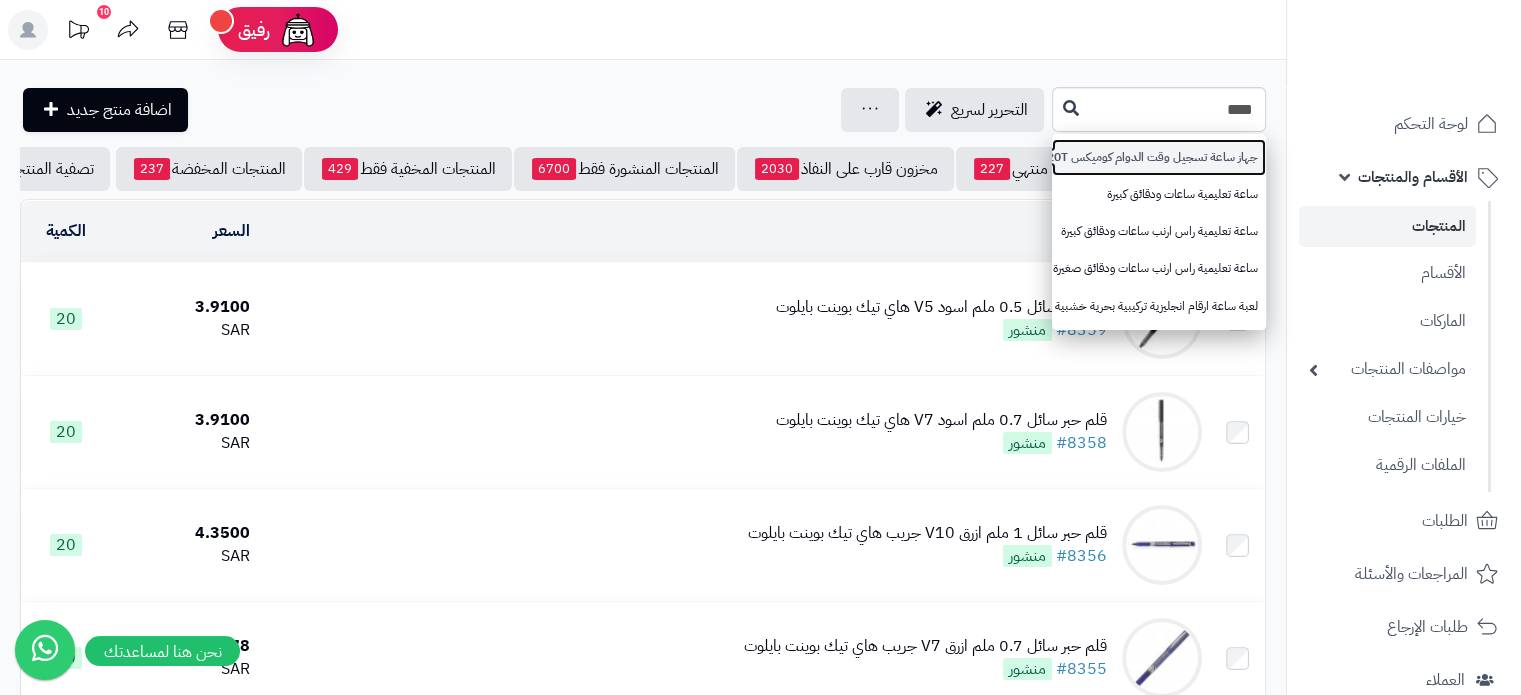 click on "جهاز ساعة تسجيل وقت الدوام كوميكس MT-620T" at bounding box center [1159, 157] 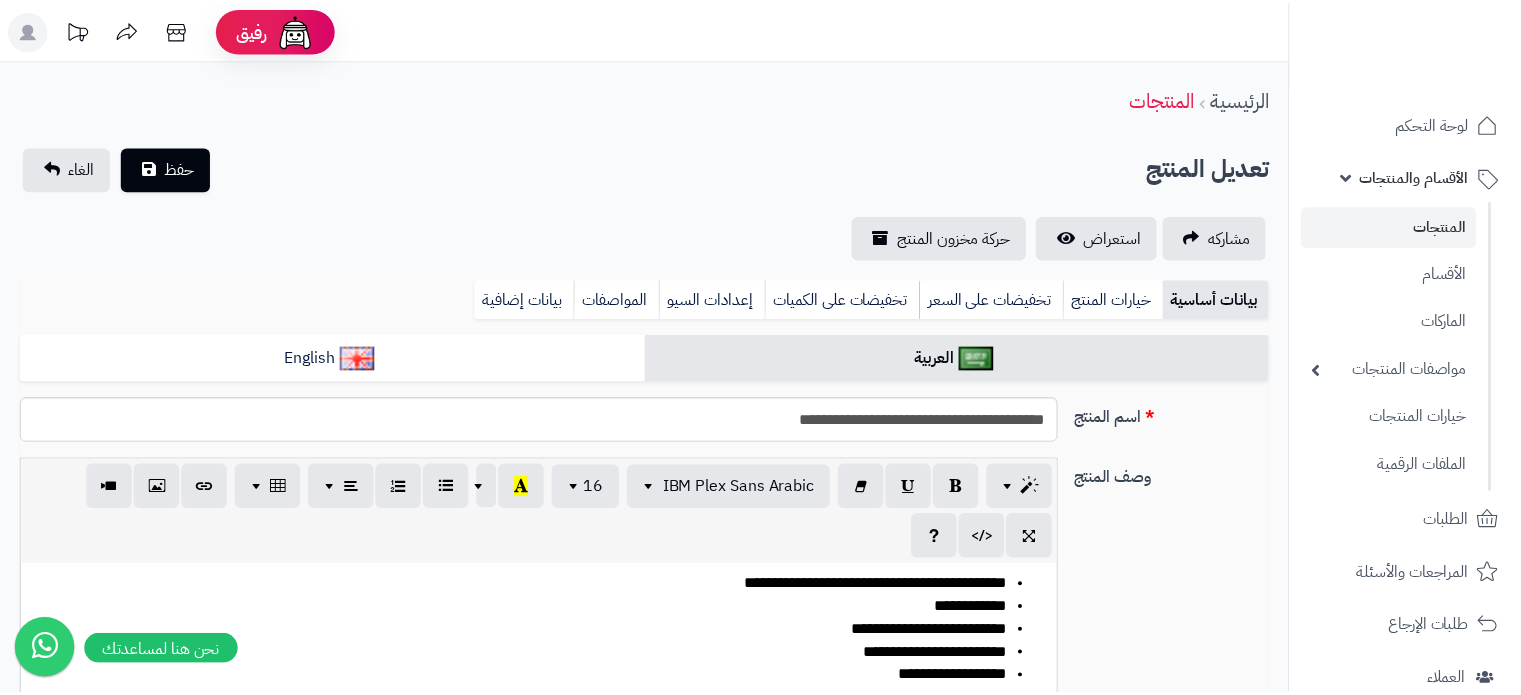 scroll, scrollTop: 0, scrollLeft: 0, axis: both 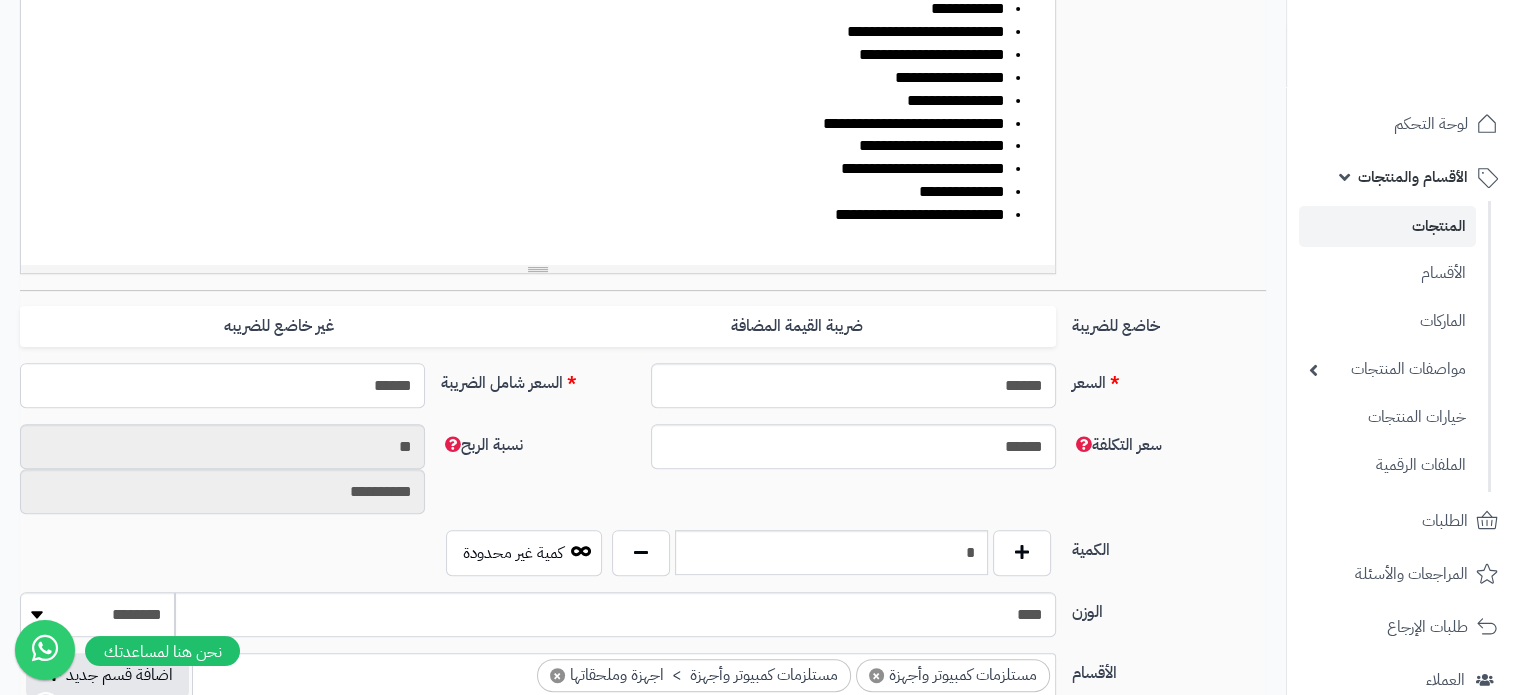 click on "******" at bounding box center (222, 385) 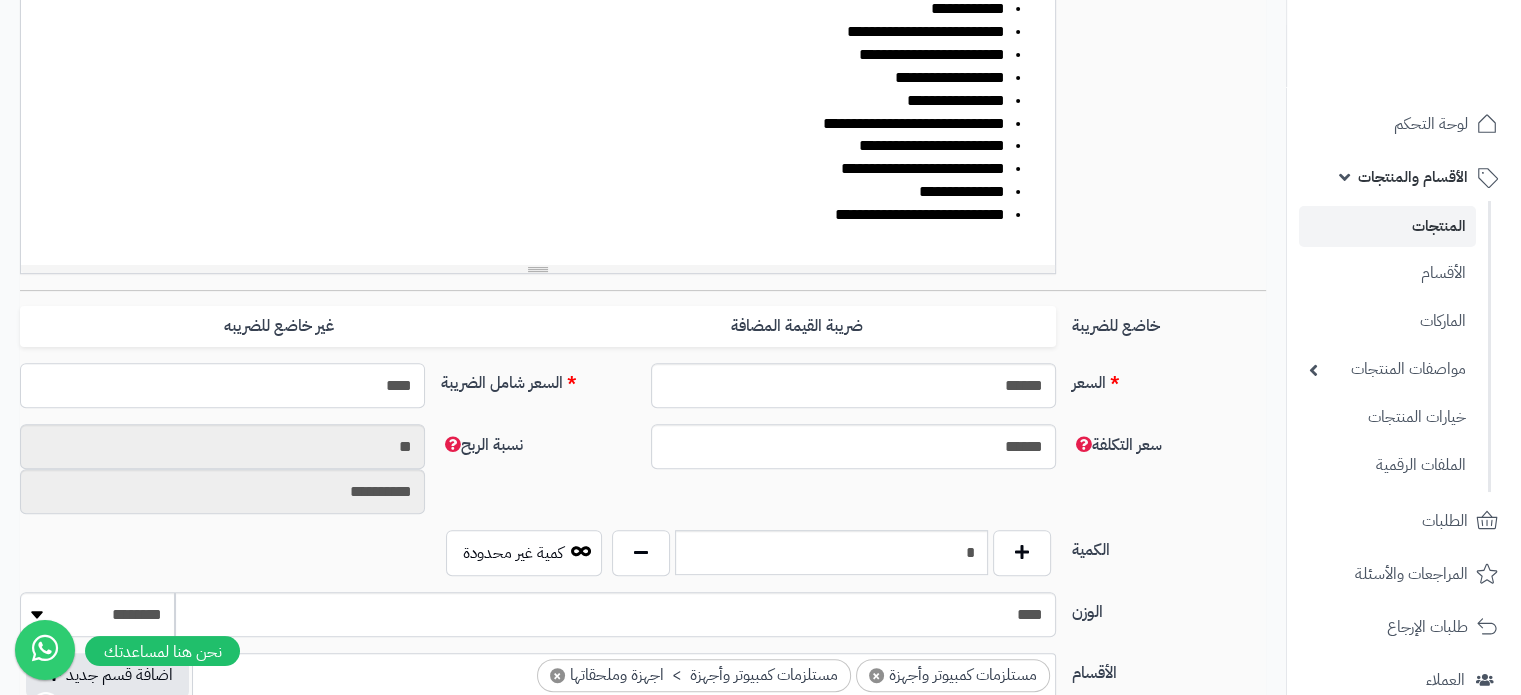 type on "*****" 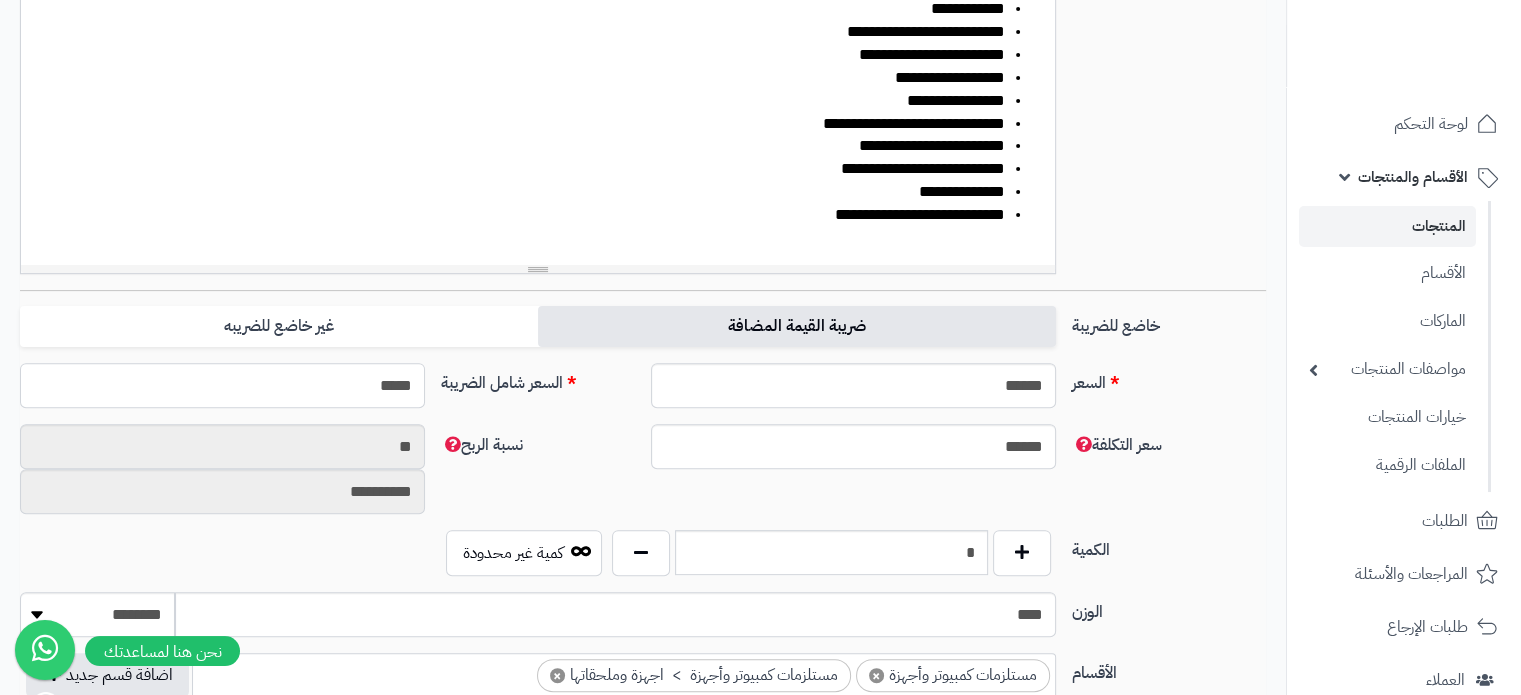 type on "**********" 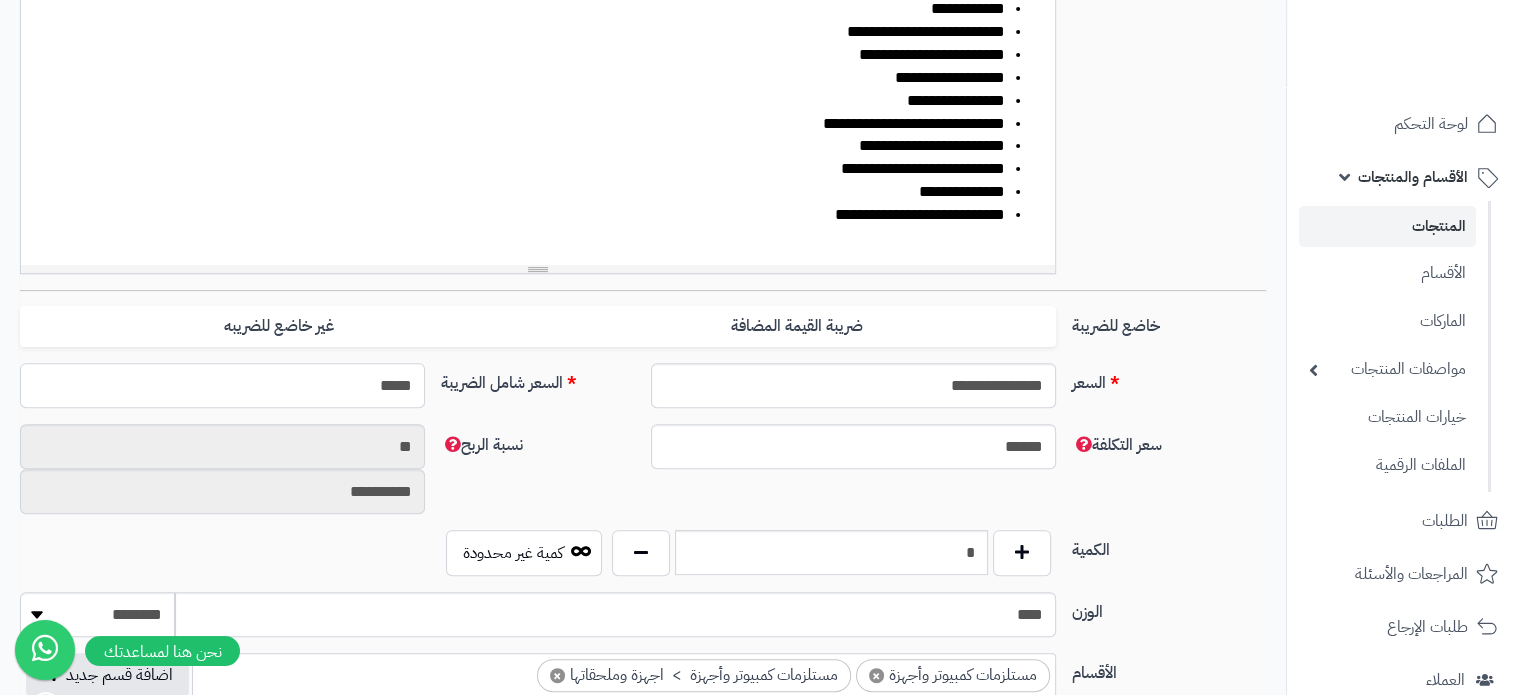 type on "*****" 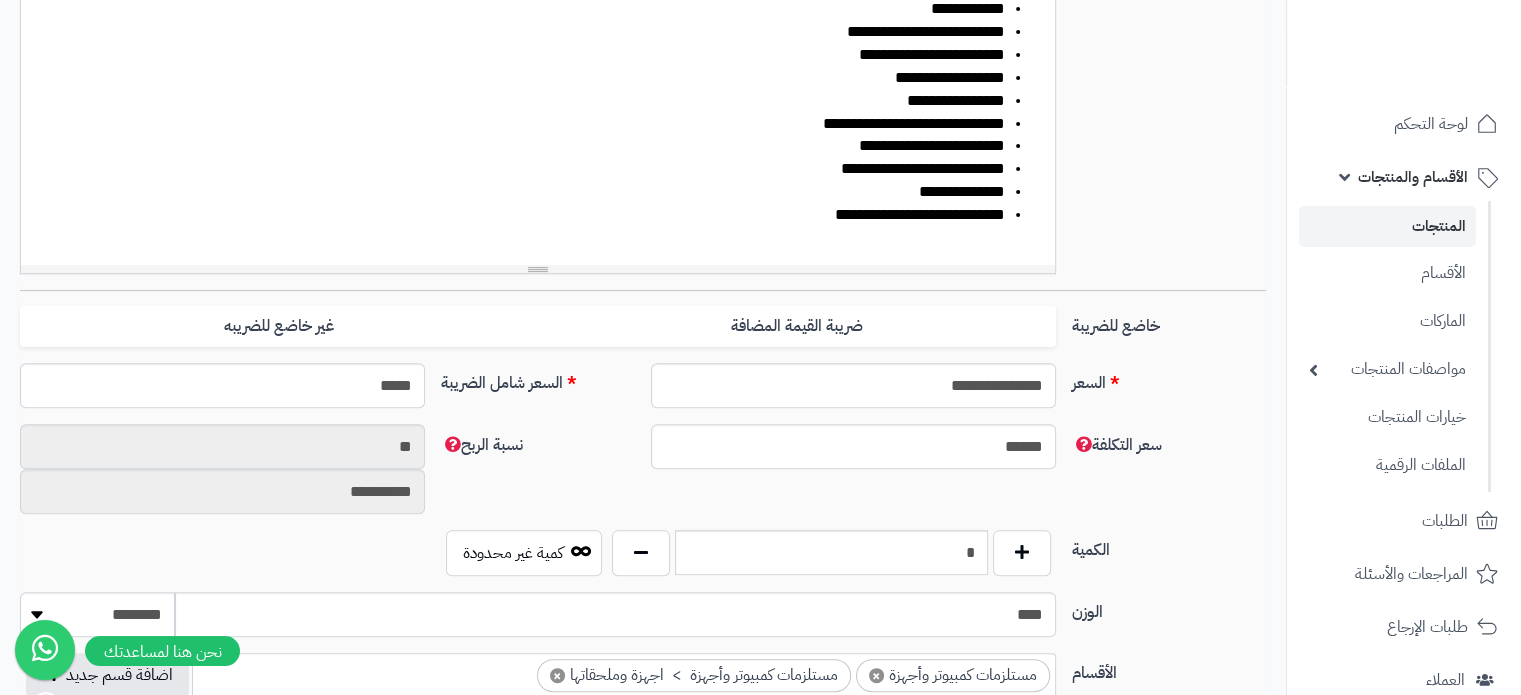 click on "**********" at bounding box center [643, 74] 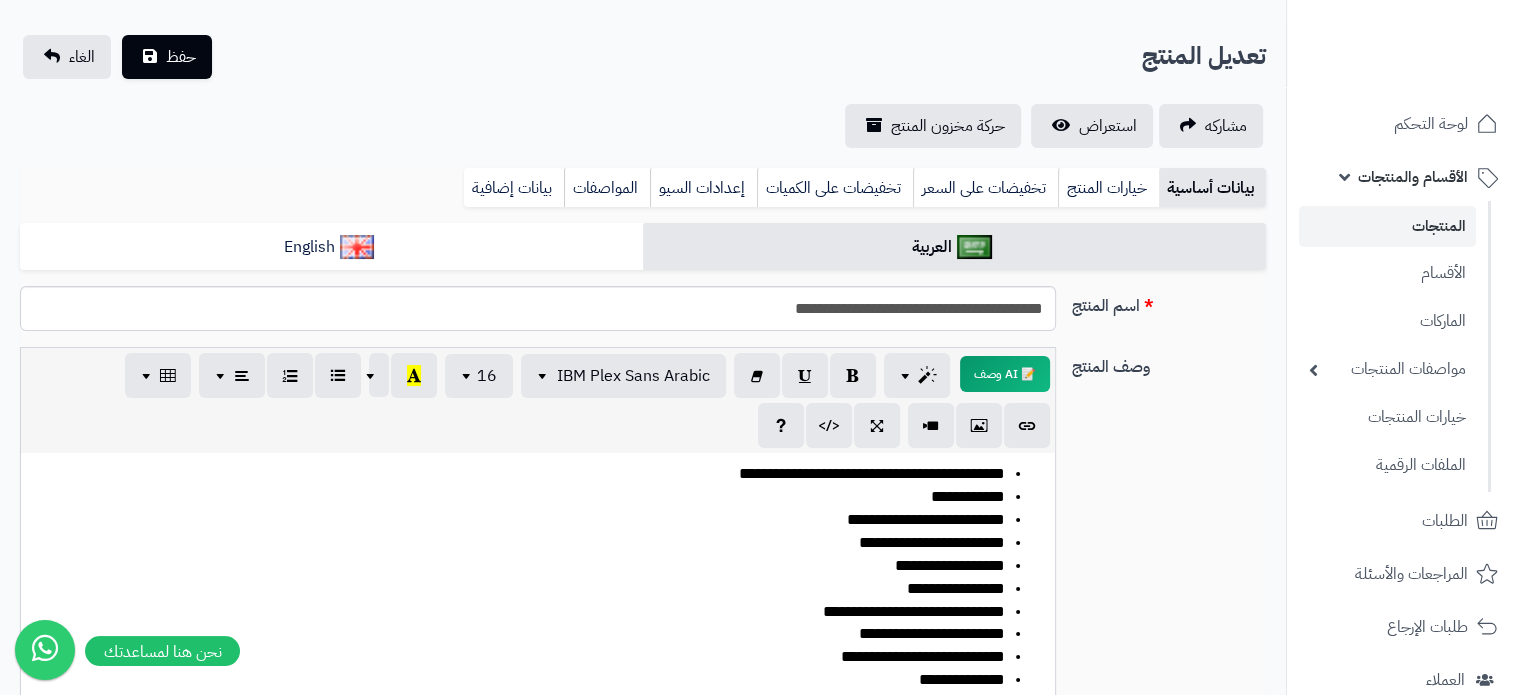 scroll, scrollTop: 0, scrollLeft: 0, axis: both 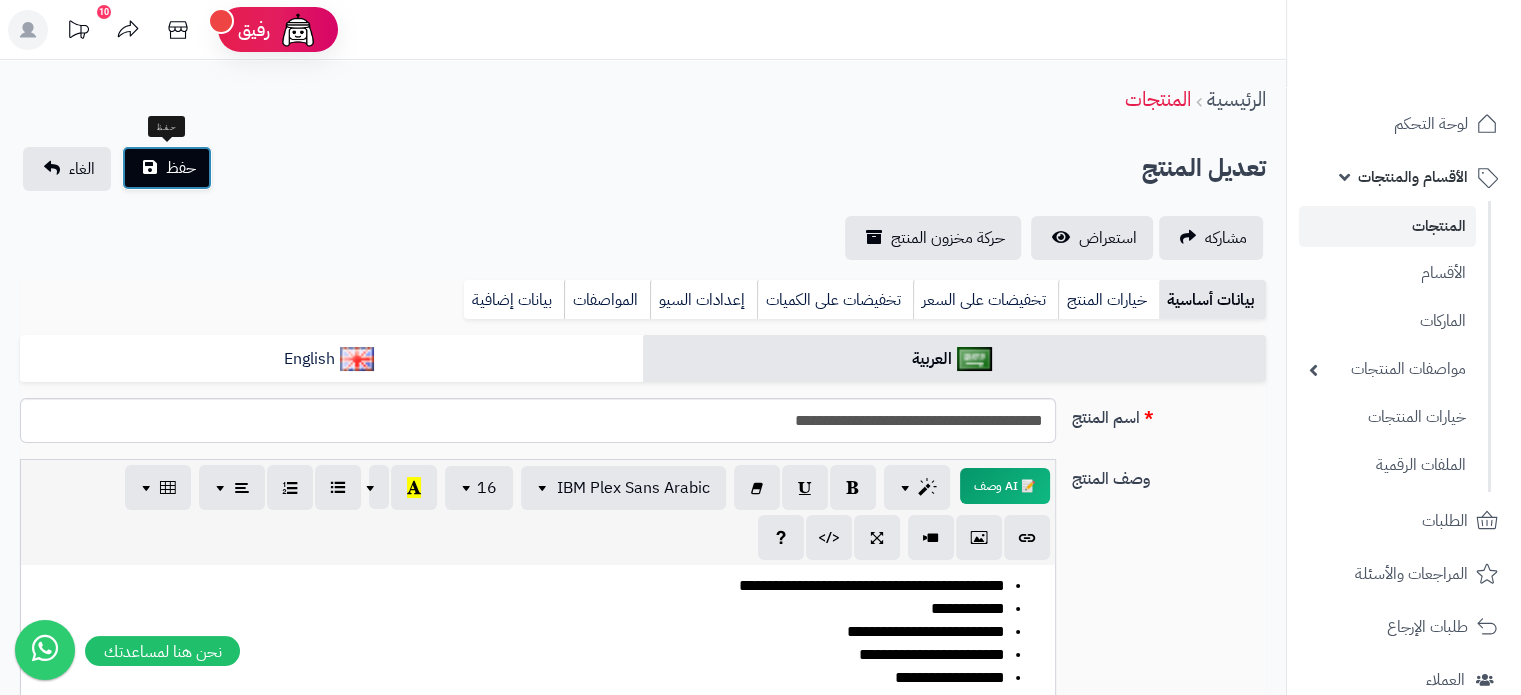 click on "حفظ" at bounding box center [181, 168] 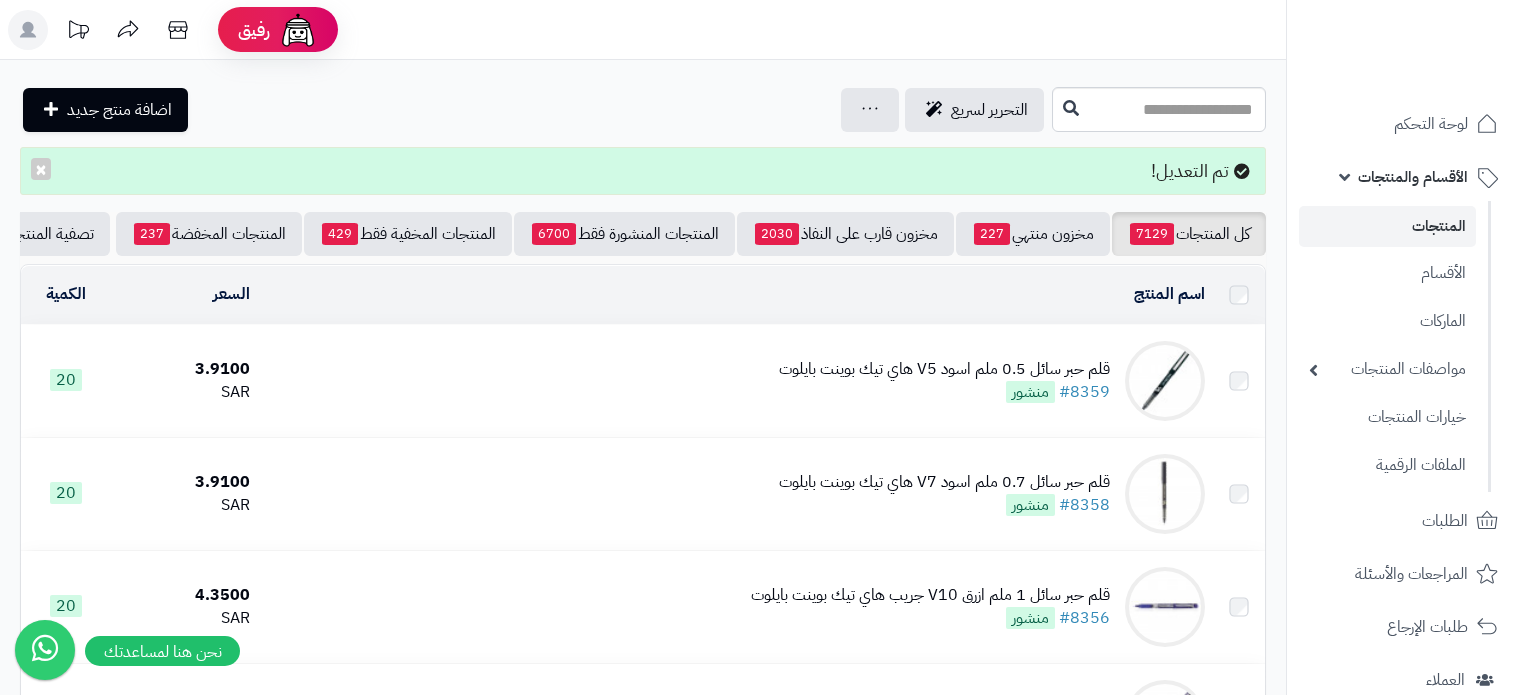 scroll, scrollTop: 0, scrollLeft: 0, axis: both 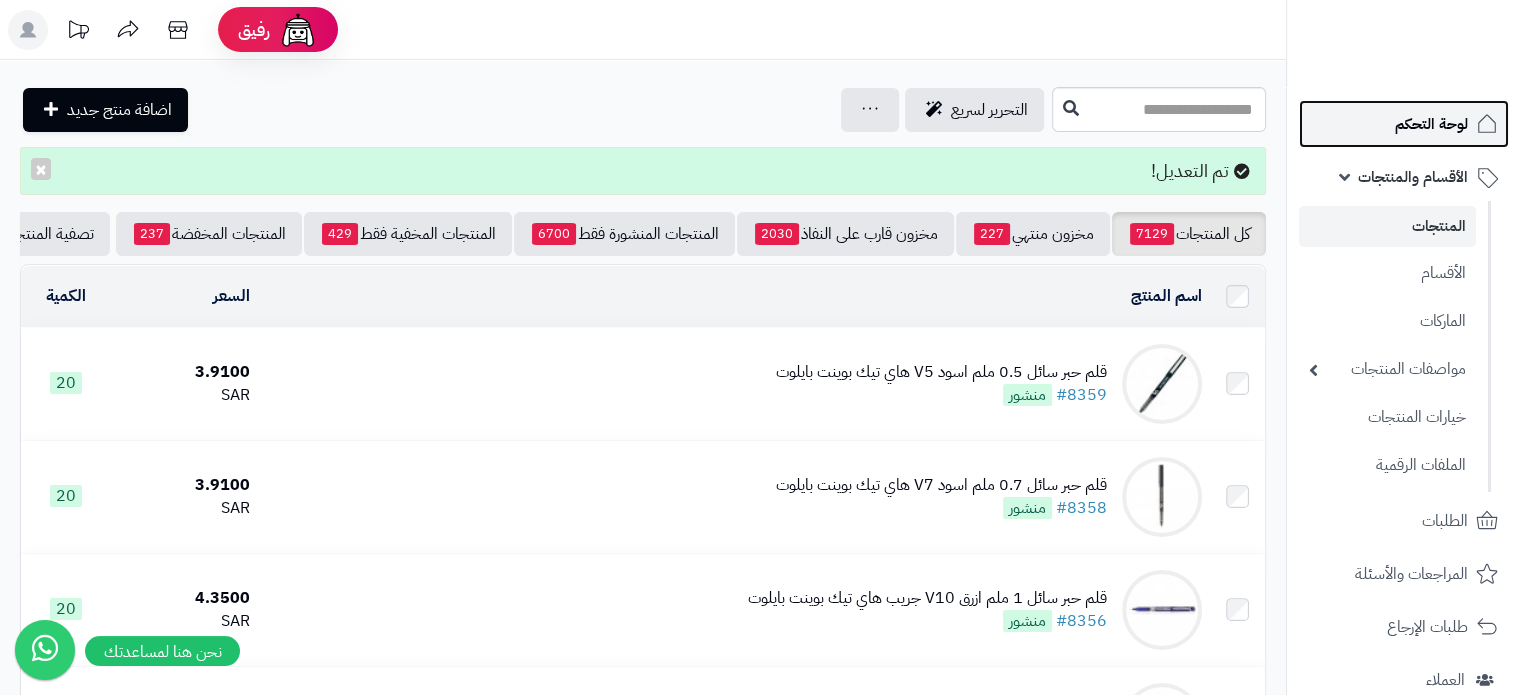 click on "لوحة التحكم" at bounding box center (1431, 124) 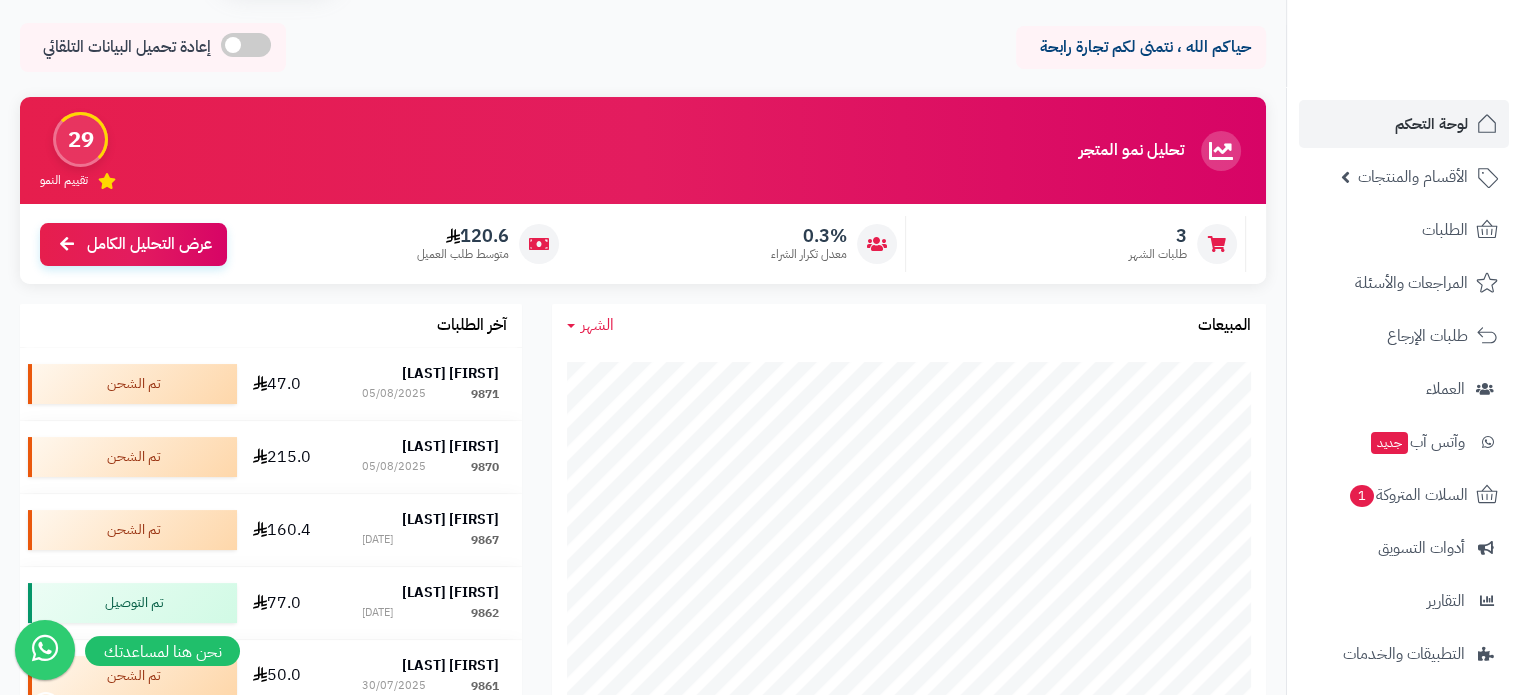 scroll, scrollTop: 100, scrollLeft: 0, axis: vertical 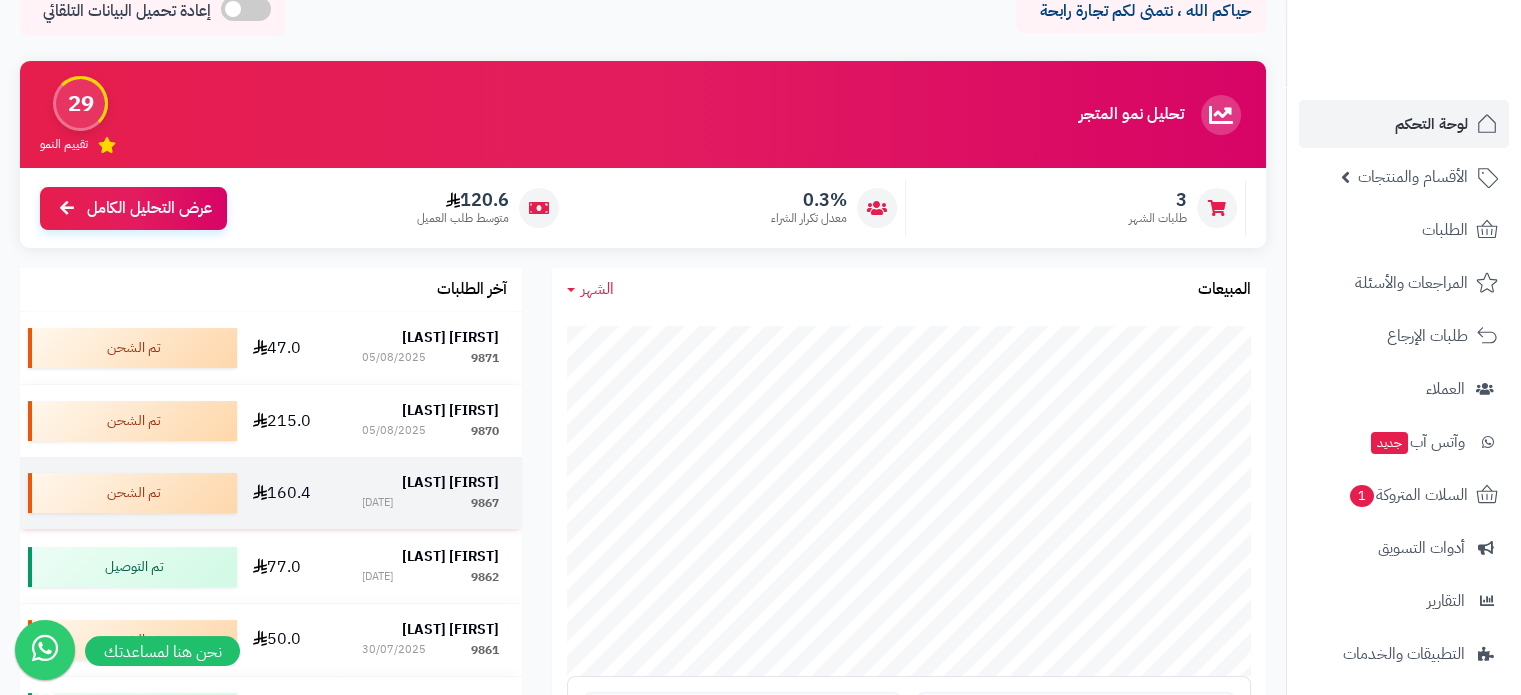 click on "[FIRST] [LAST]" at bounding box center [450, 482] 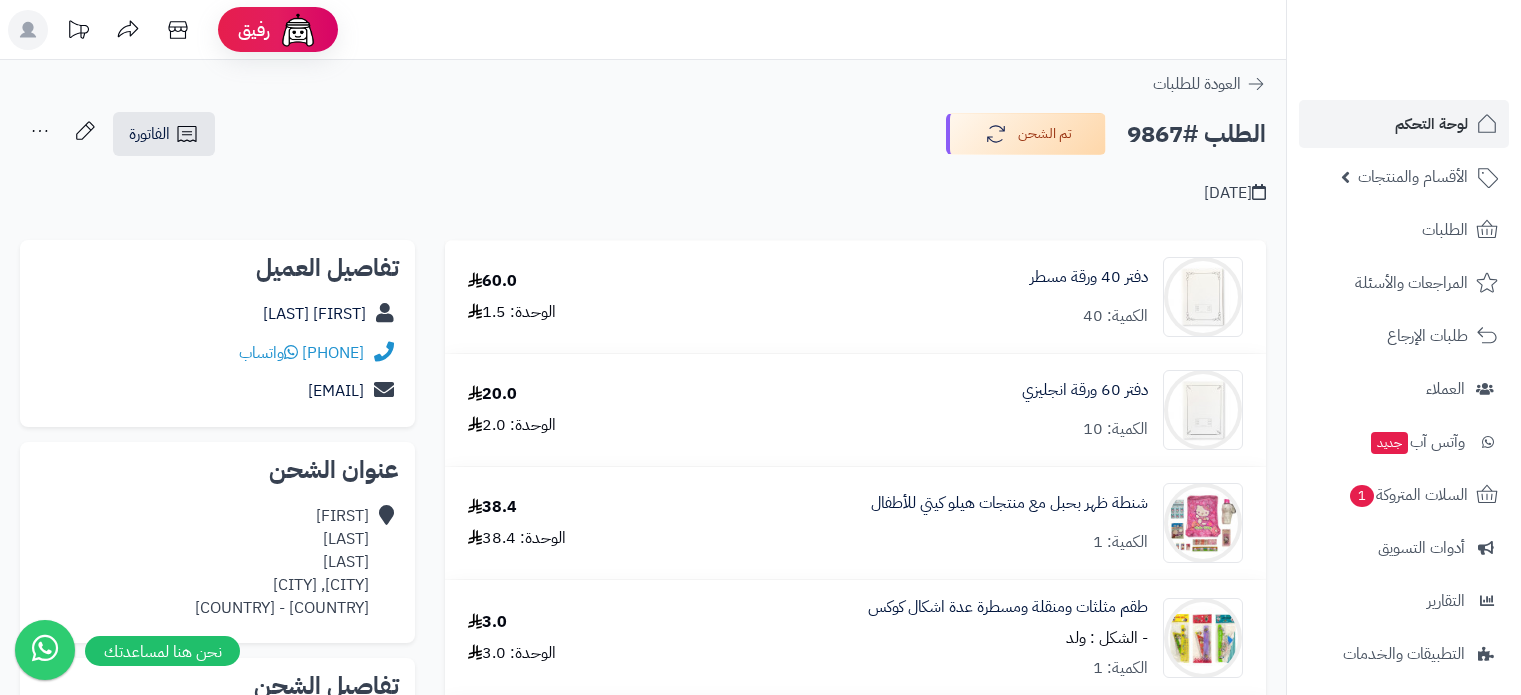 scroll, scrollTop: 0, scrollLeft: 0, axis: both 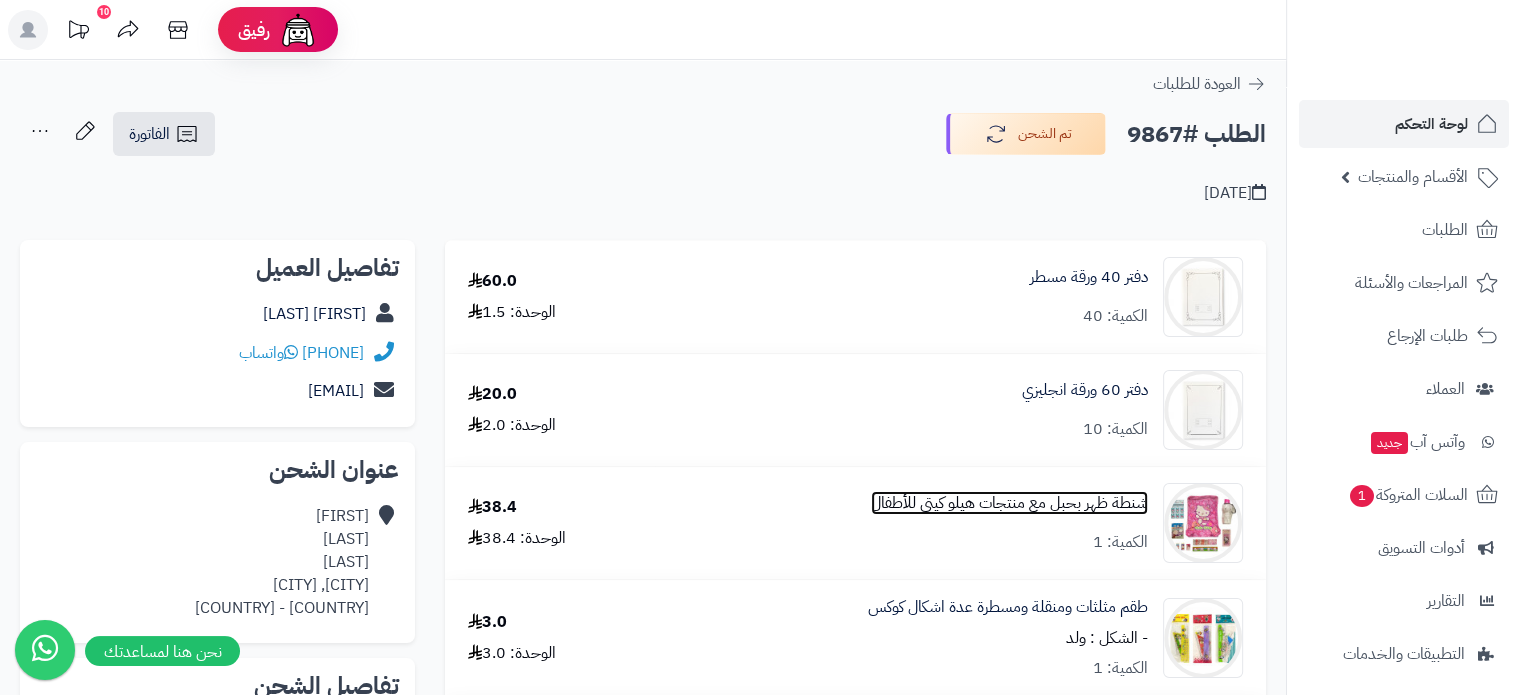 click on "شنطة ظهر بحبل مع منتجات هيلو كيتي للأطفال" at bounding box center [1009, 503] 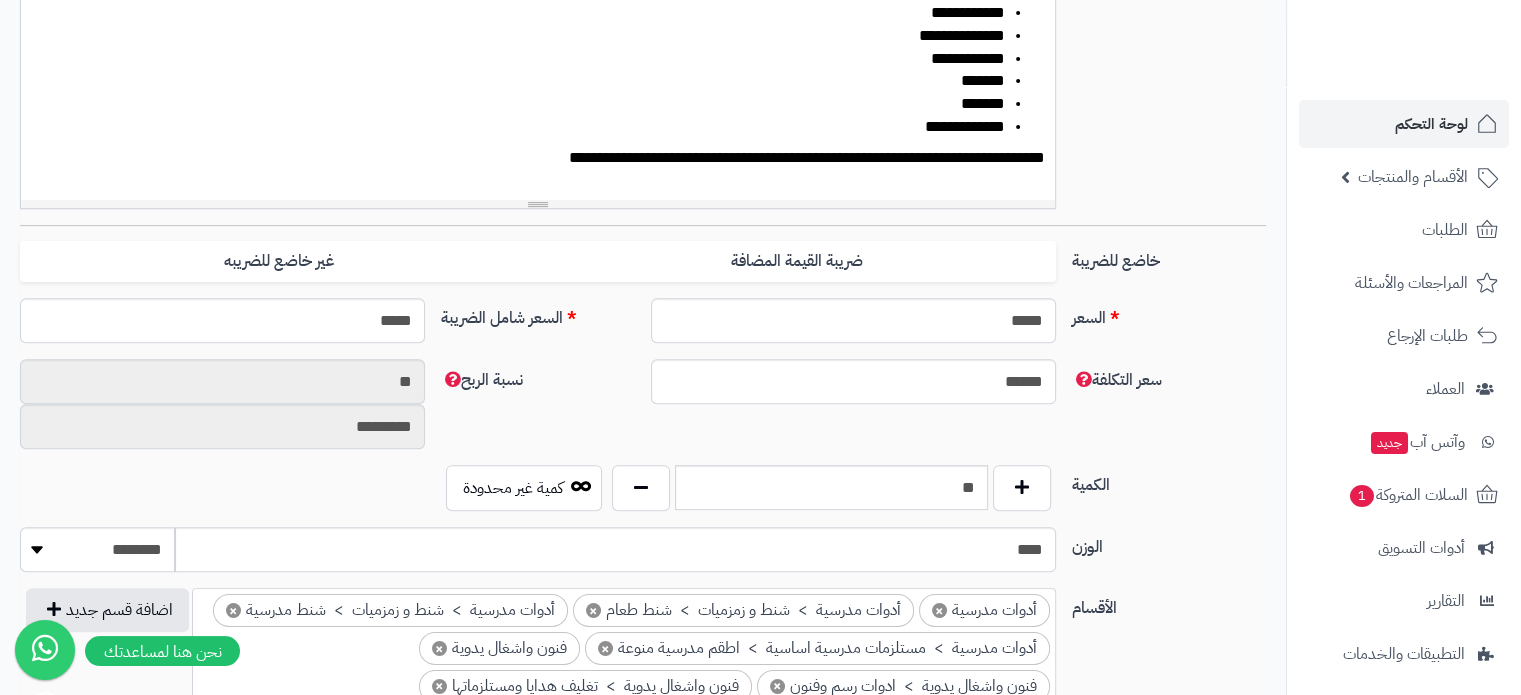 scroll, scrollTop: 700, scrollLeft: 0, axis: vertical 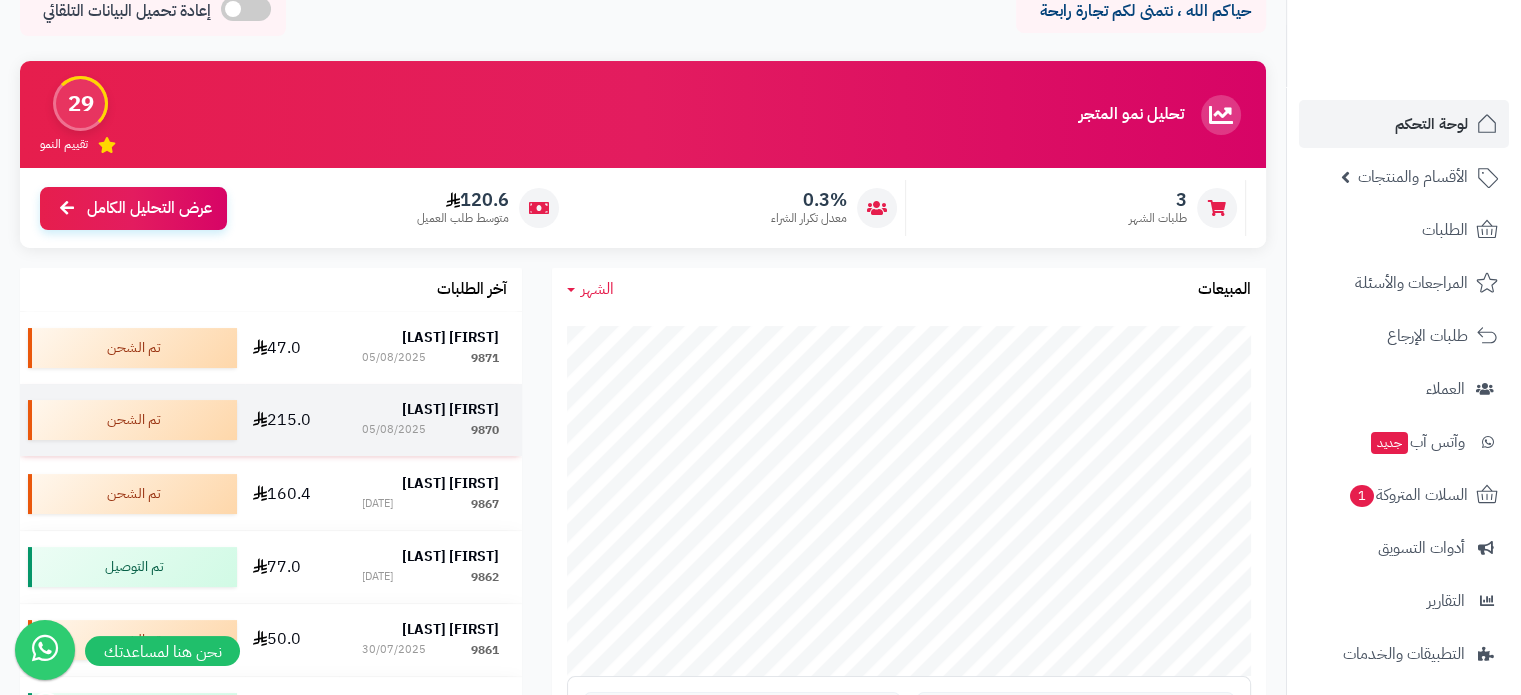 click on "[FIRST] [LAST]" at bounding box center [450, 409] 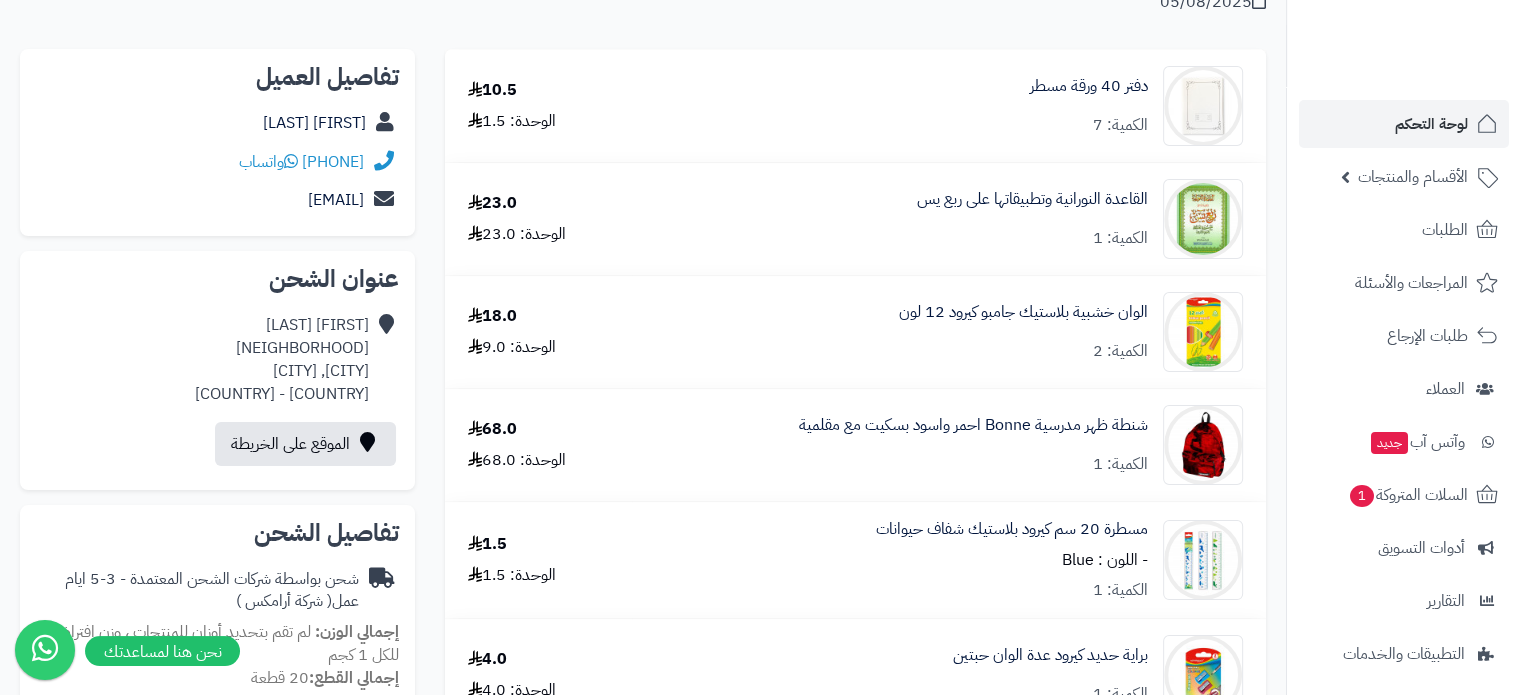 scroll, scrollTop: 200, scrollLeft: 0, axis: vertical 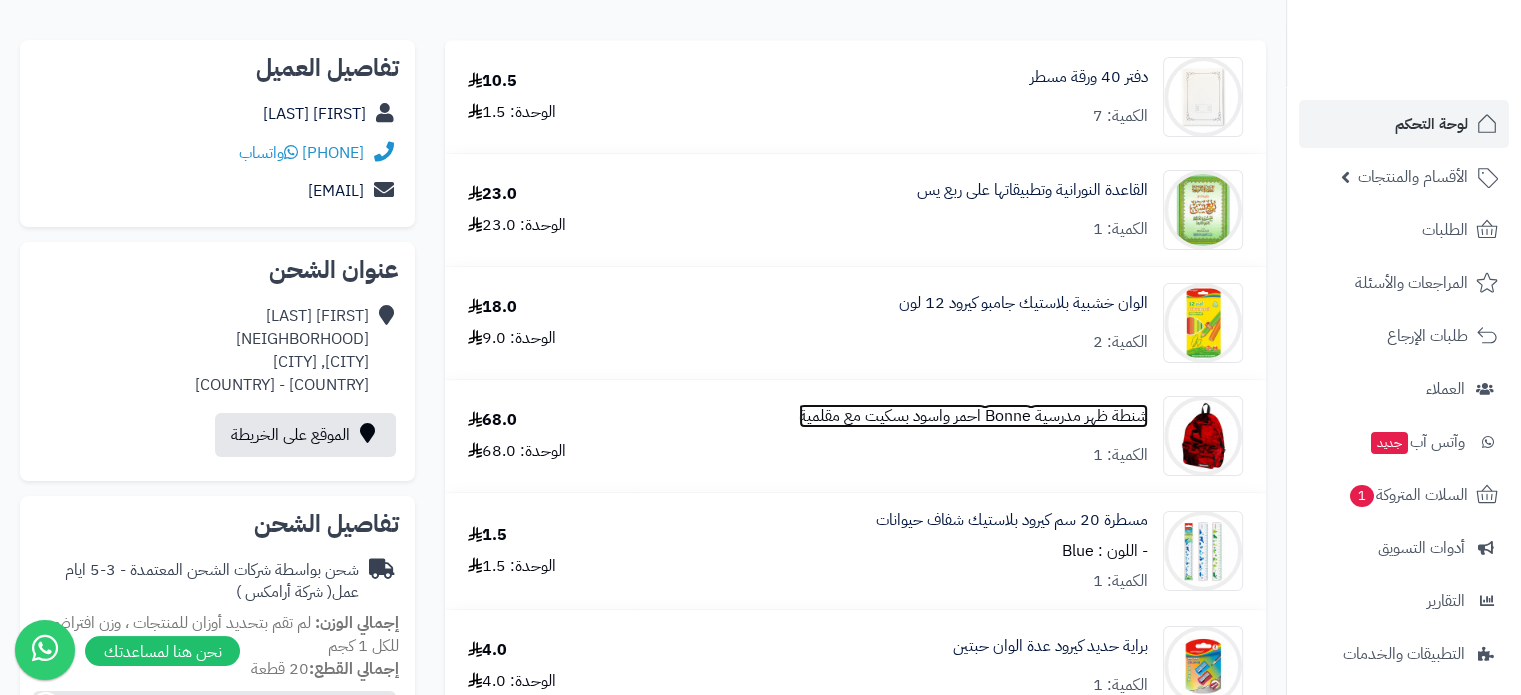 click on "شنطة ظهر مدرسية Bonne احمر واسود بسكيت مع مقلمية" at bounding box center (973, 416) 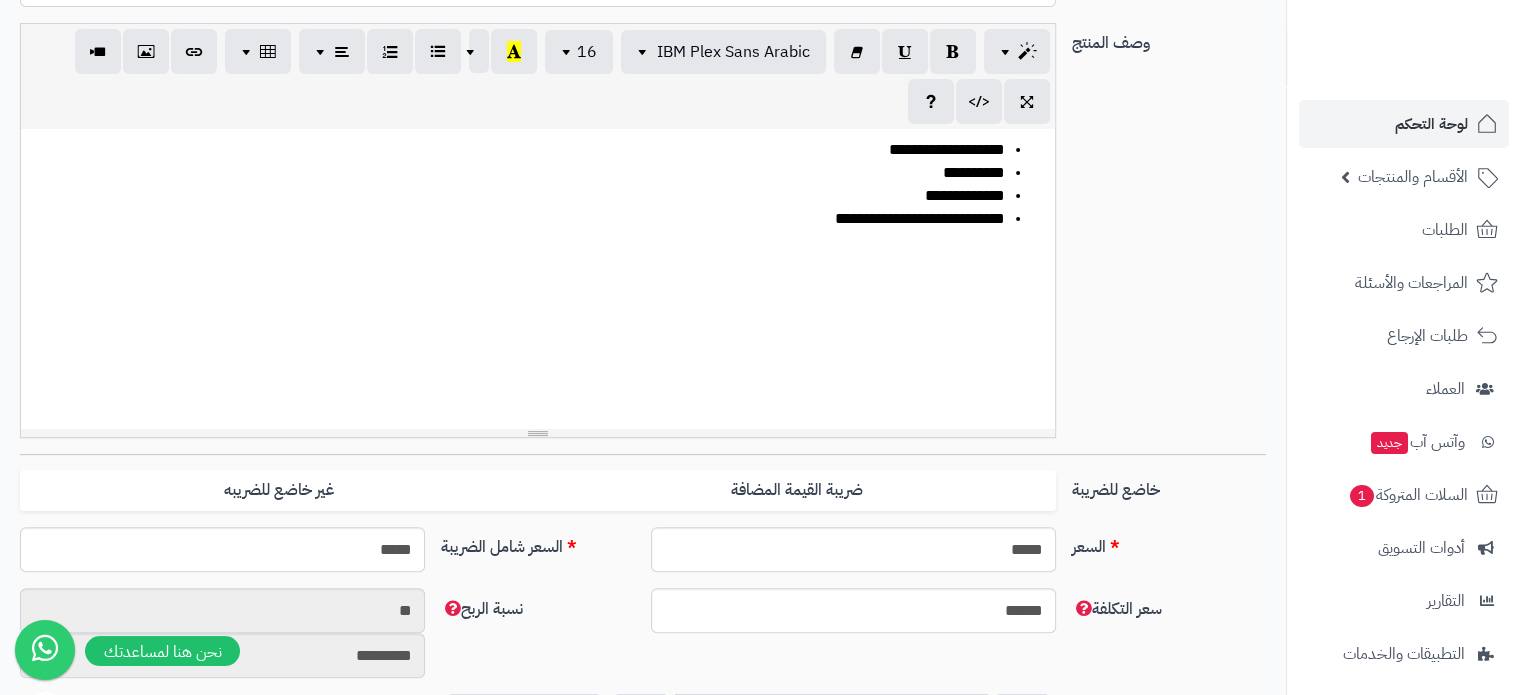 scroll, scrollTop: 600, scrollLeft: 0, axis: vertical 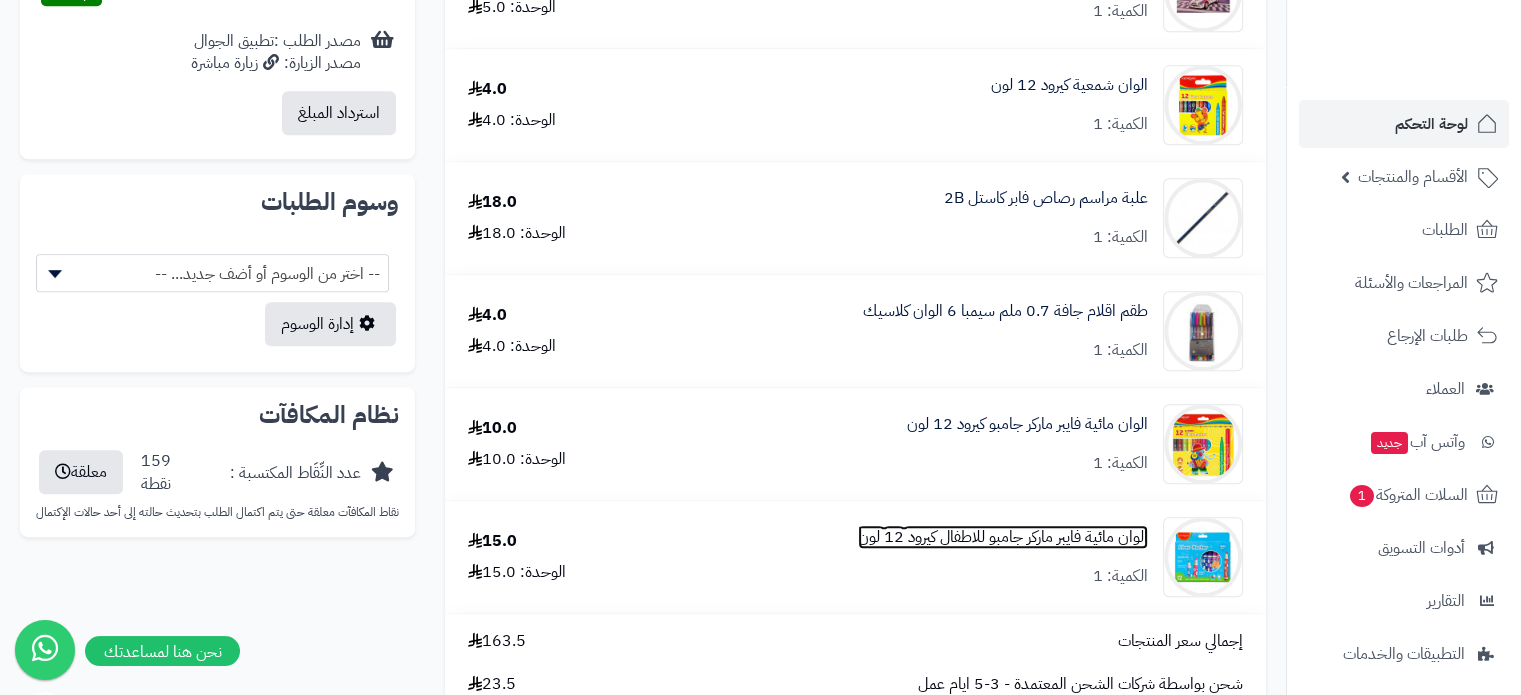 click on "الوان مائية فايبر ماركر جامبو للاطفال كيرود 12 لون" at bounding box center [1003, 537] 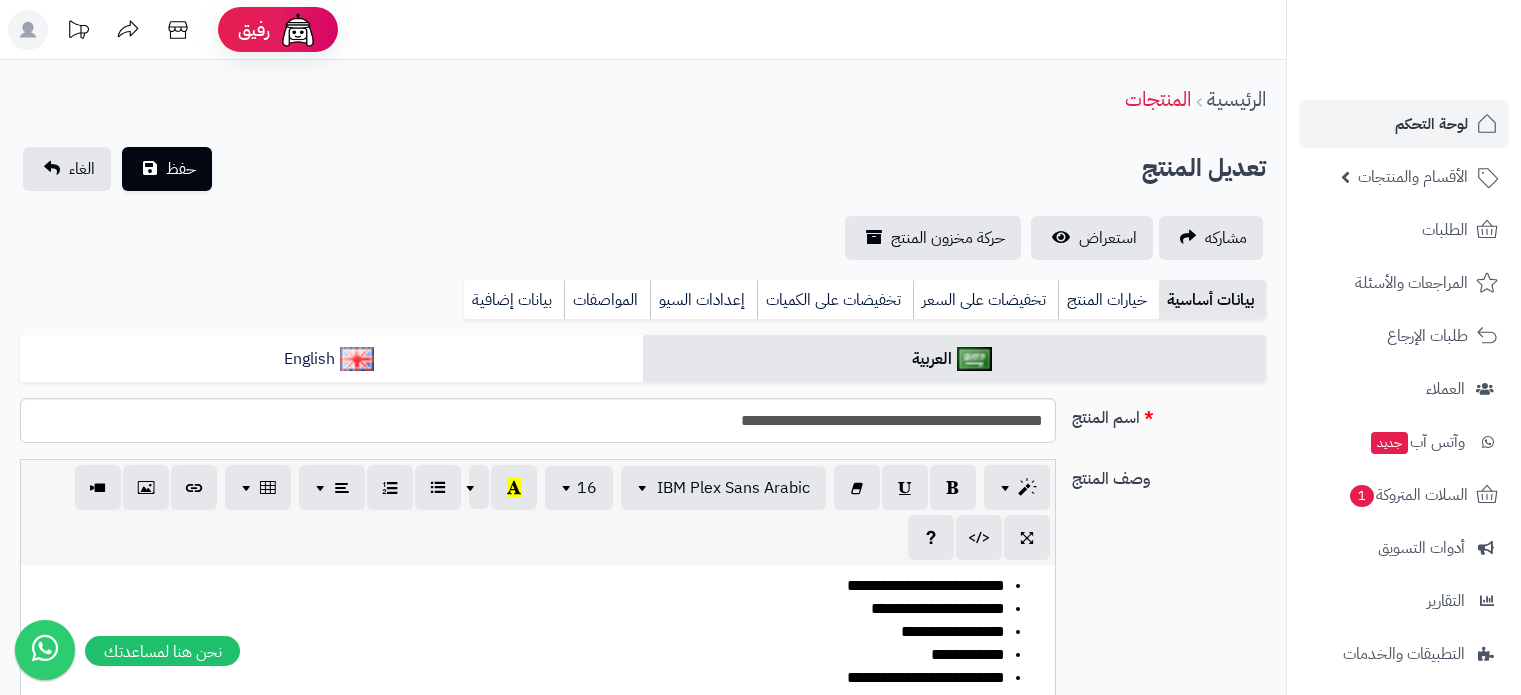 scroll, scrollTop: 292, scrollLeft: 0, axis: vertical 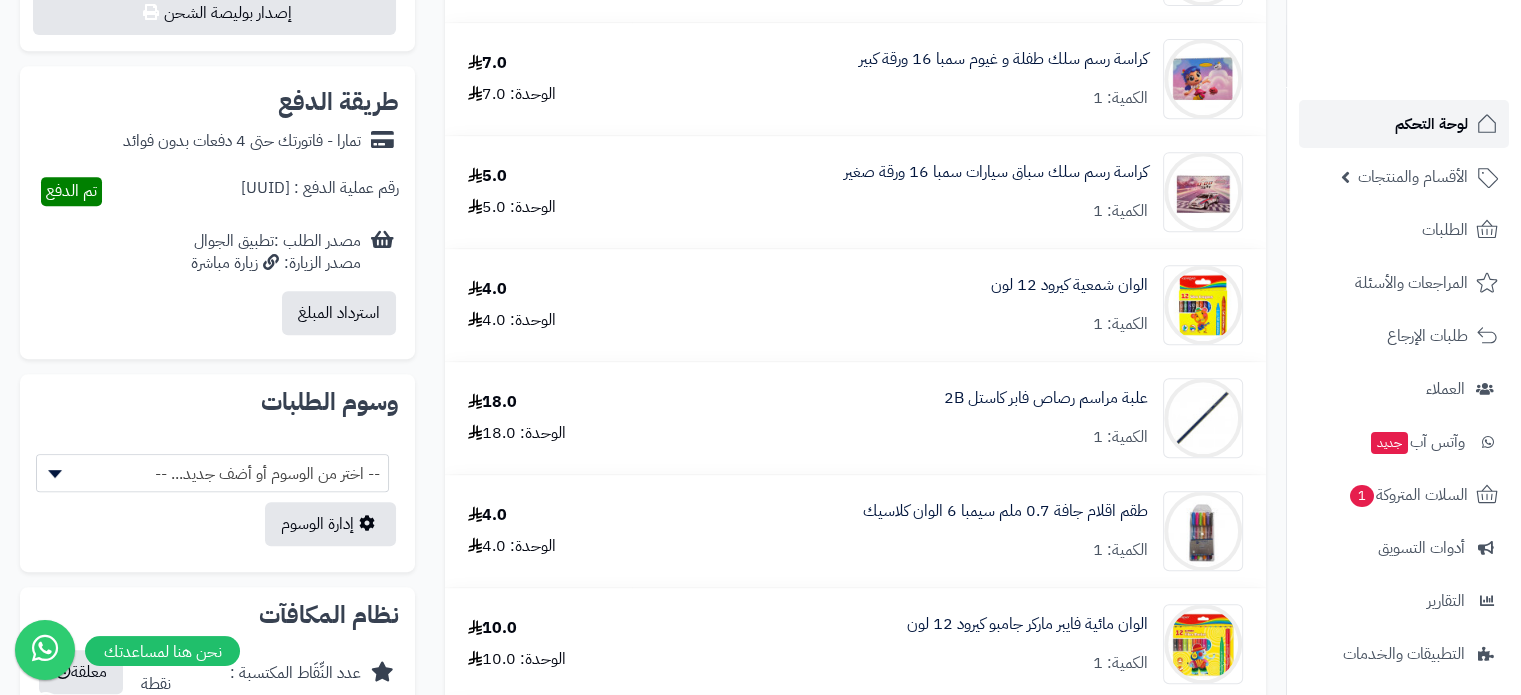 click on "لوحة التحكم" at bounding box center [1431, 124] 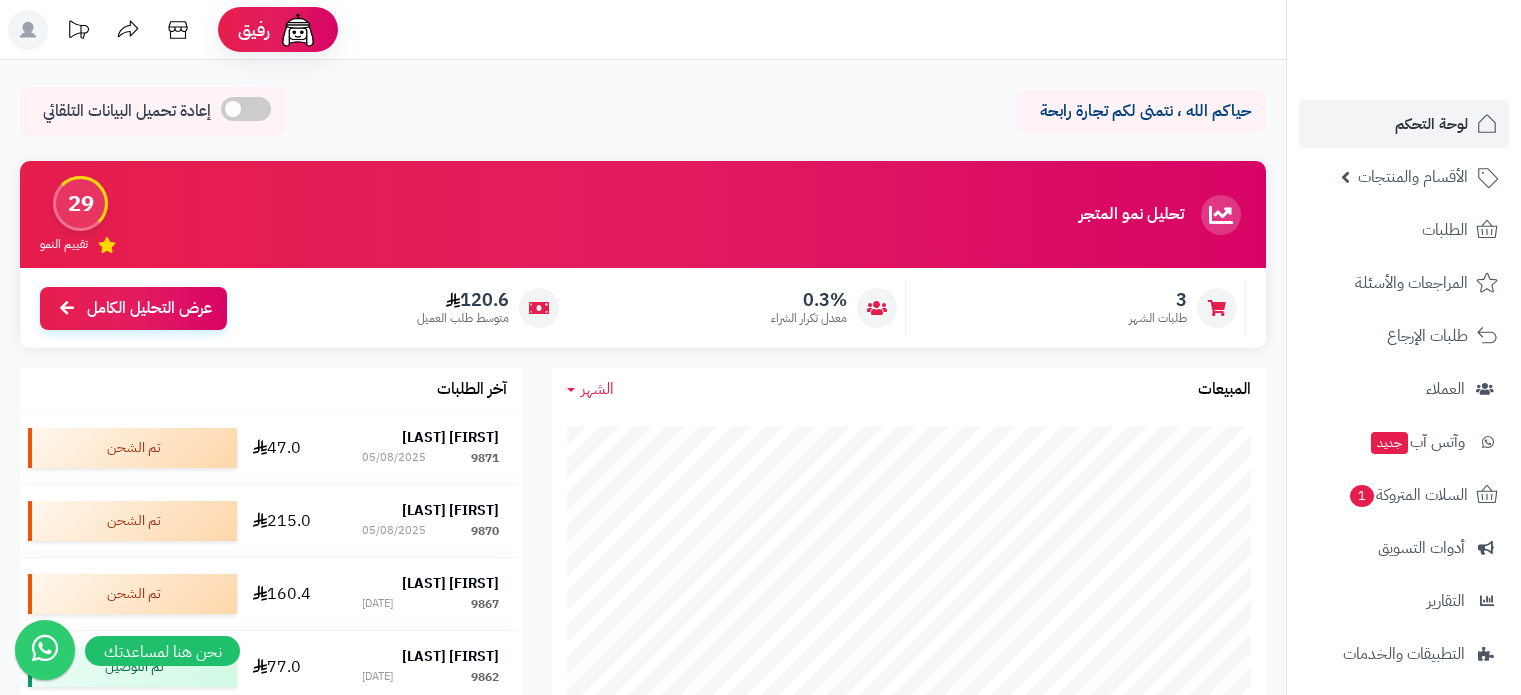 scroll, scrollTop: 0, scrollLeft: 0, axis: both 